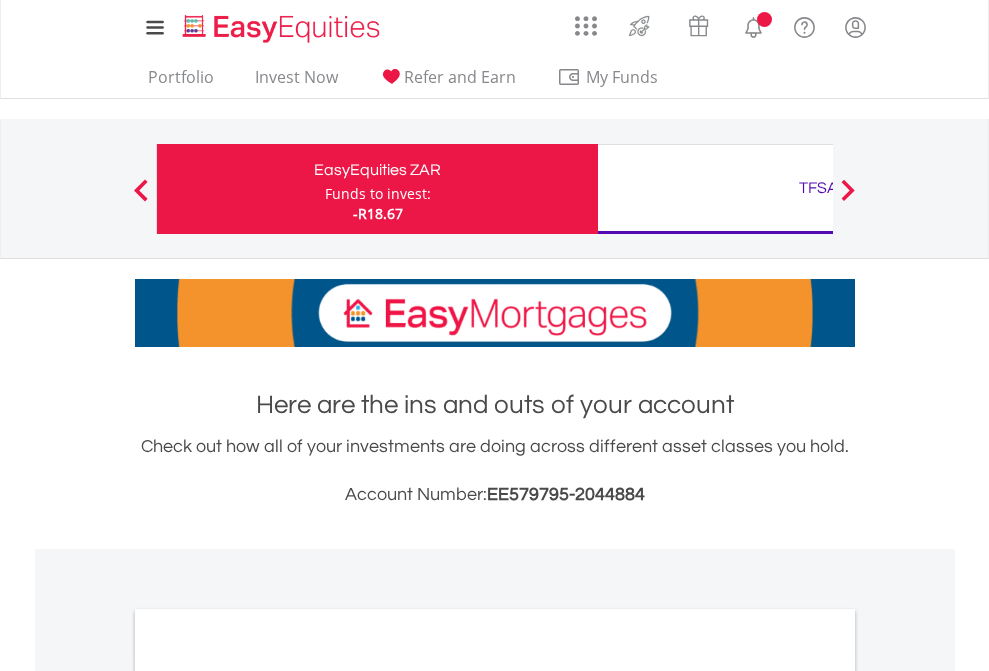 scroll, scrollTop: 0, scrollLeft: 0, axis: both 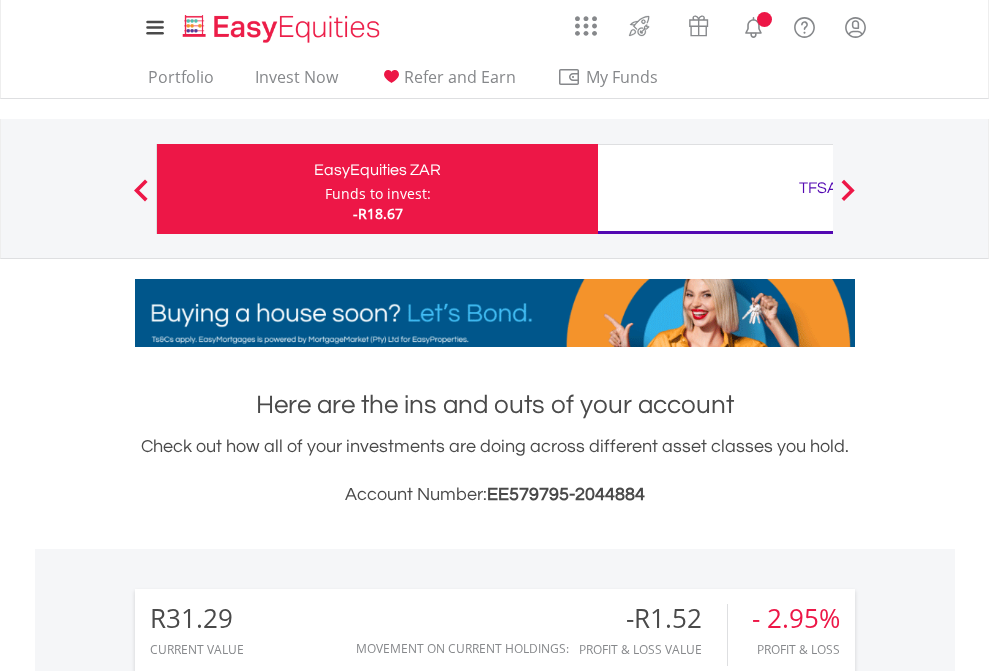 click on "Funds to invest:" at bounding box center (378, 194) 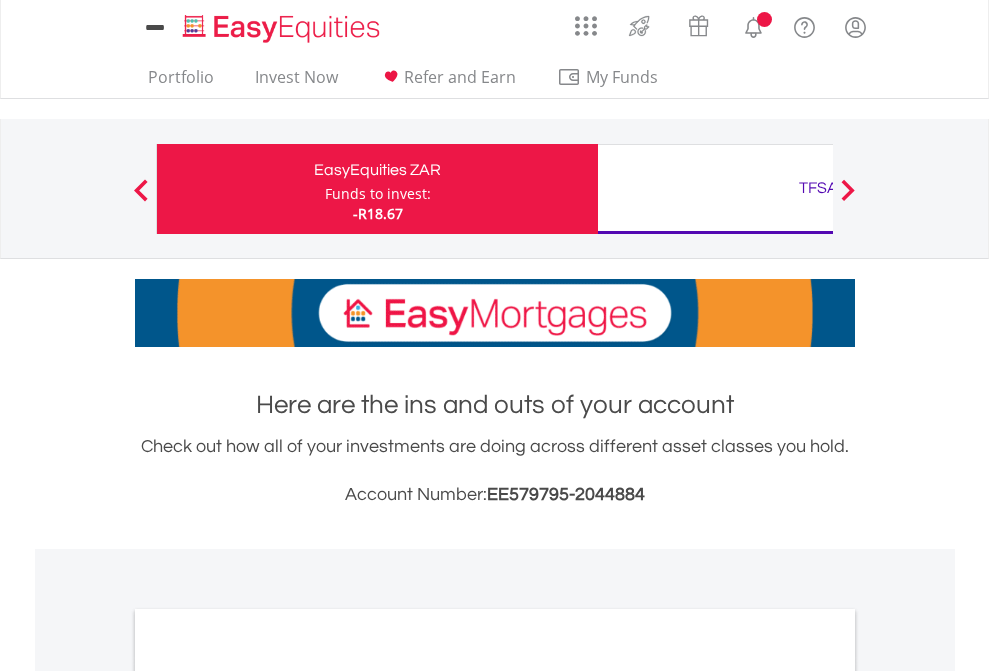 scroll, scrollTop: 0, scrollLeft: 0, axis: both 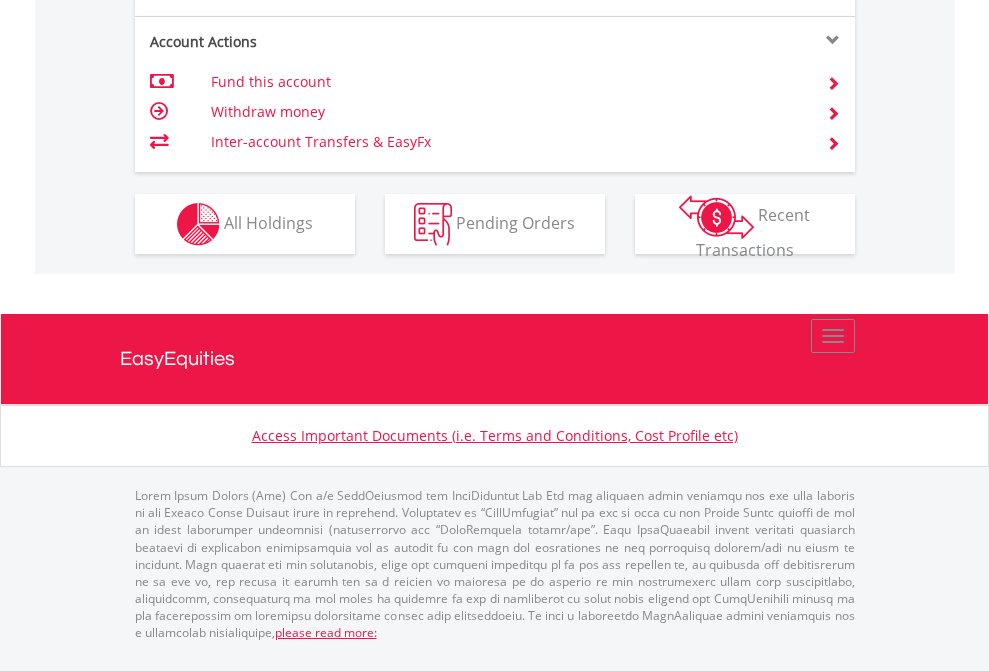 click on "Investment types" at bounding box center (706, -337) 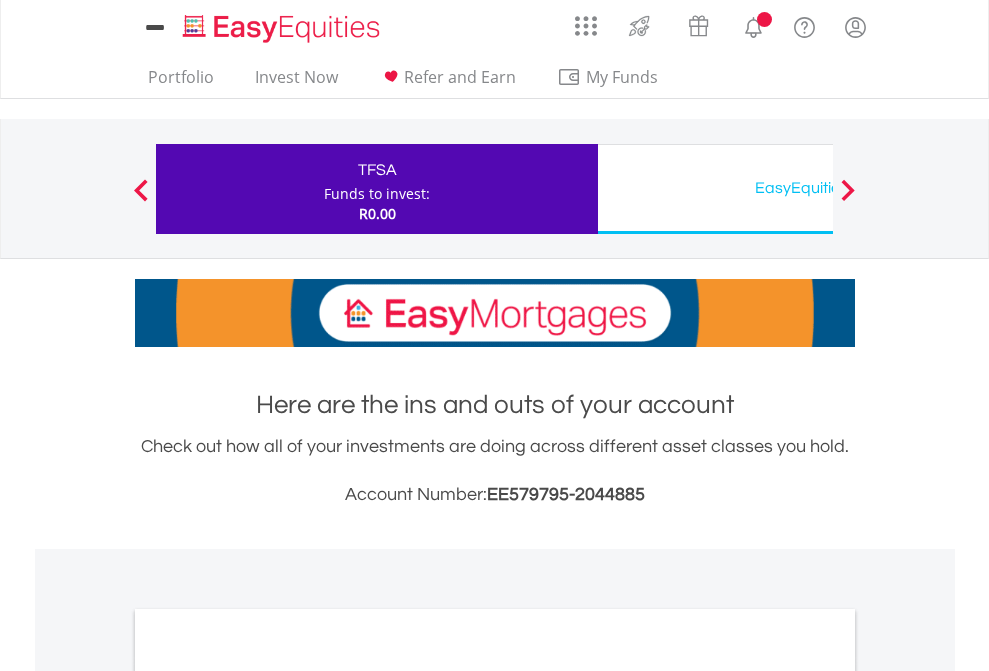 scroll, scrollTop: 0, scrollLeft: 0, axis: both 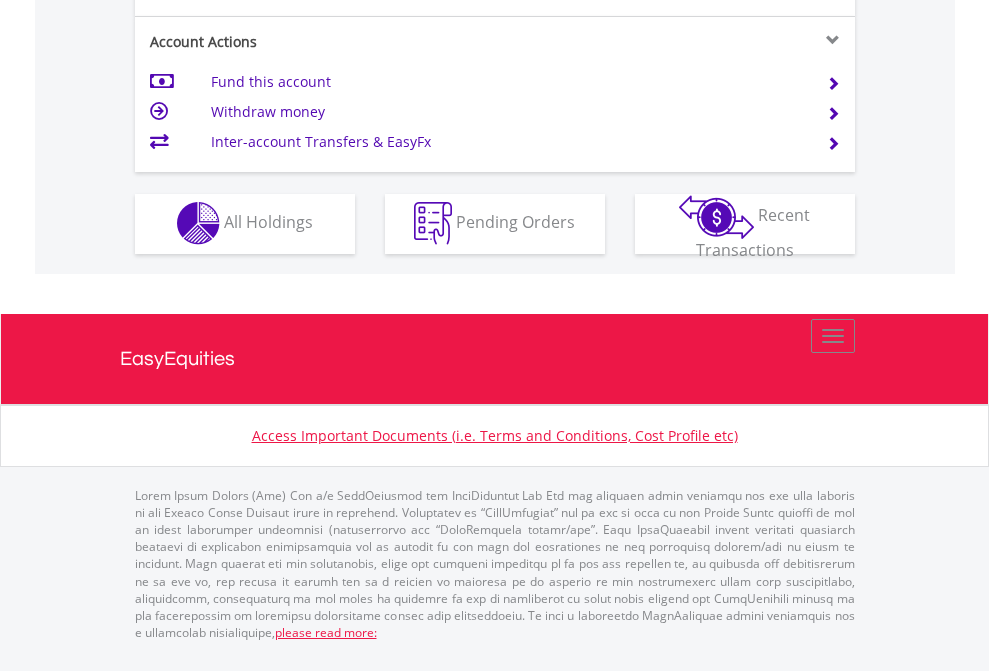 click on "Investment types" at bounding box center (706, -353) 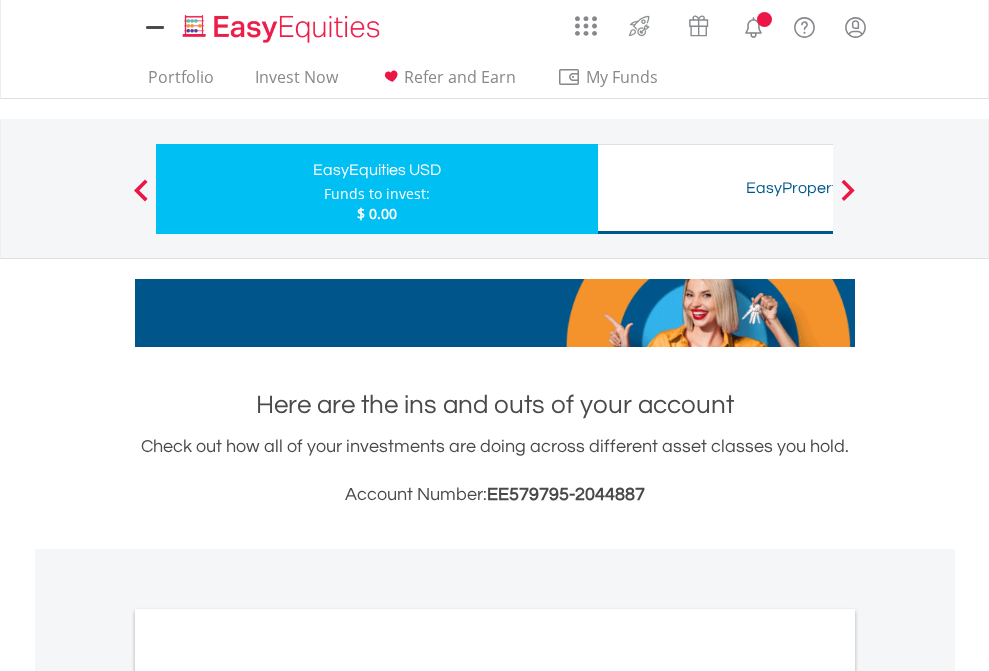 scroll, scrollTop: 0, scrollLeft: 0, axis: both 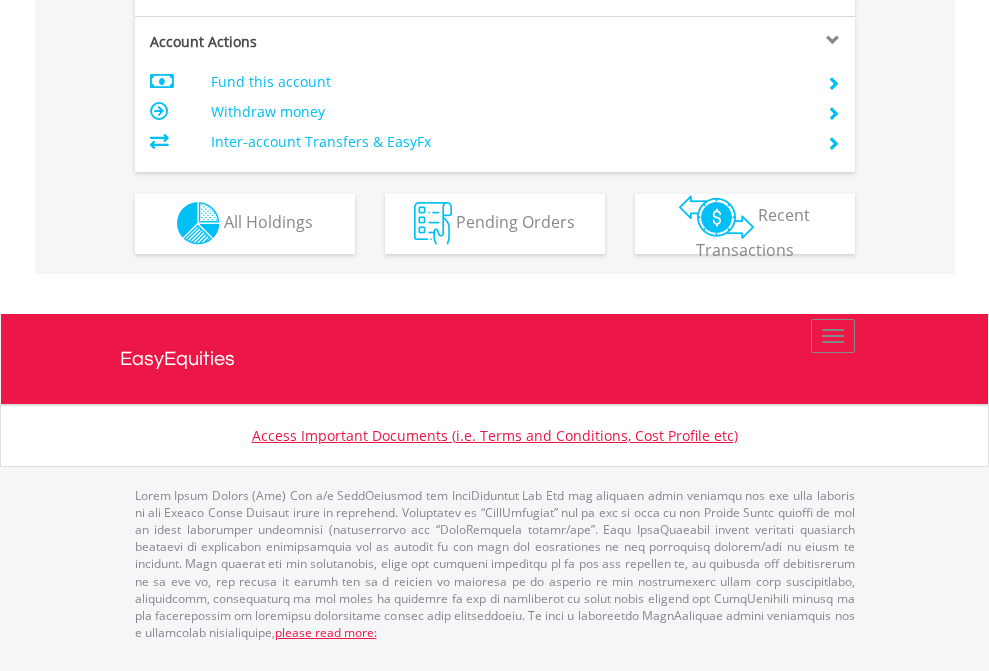 click on "Investment types" at bounding box center [706, -353] 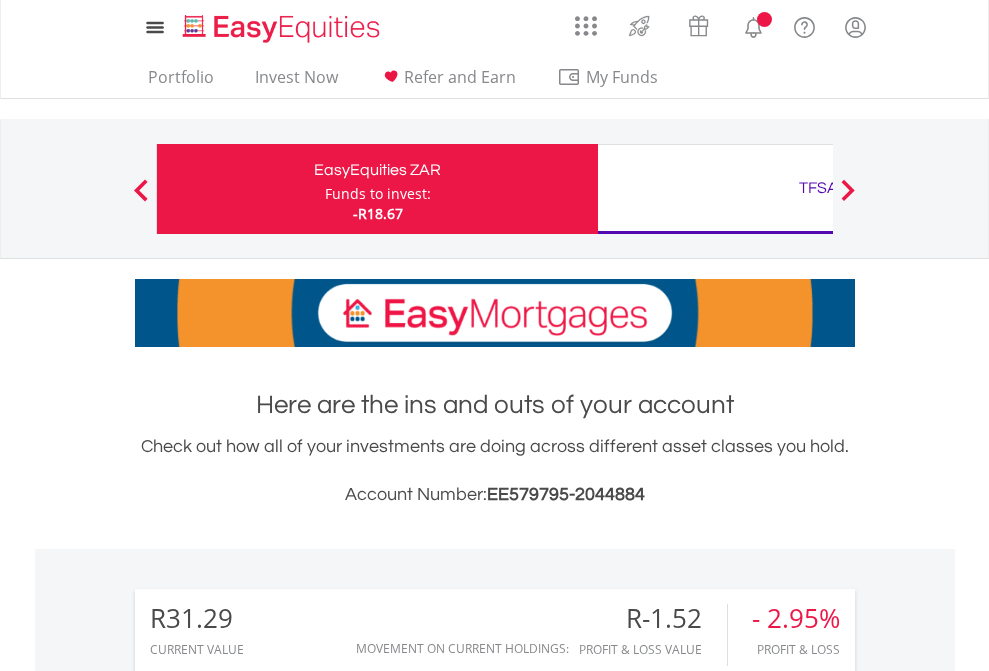 scroll, scrollTop: 0, scrollLeft: 0, axis: both 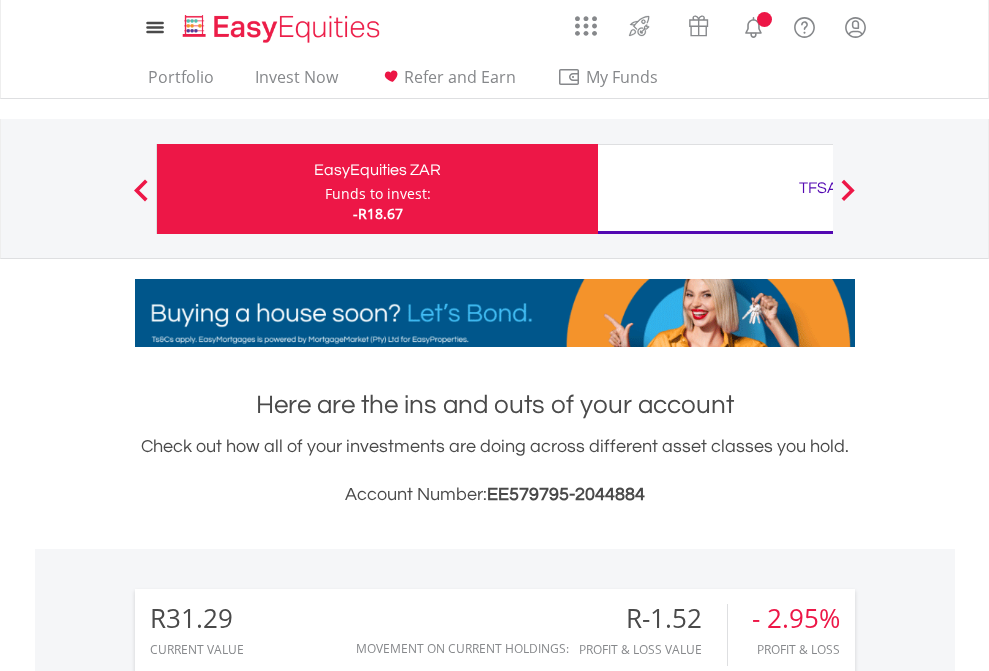 click on "All Holdings" at bounding box center (268, 1546) 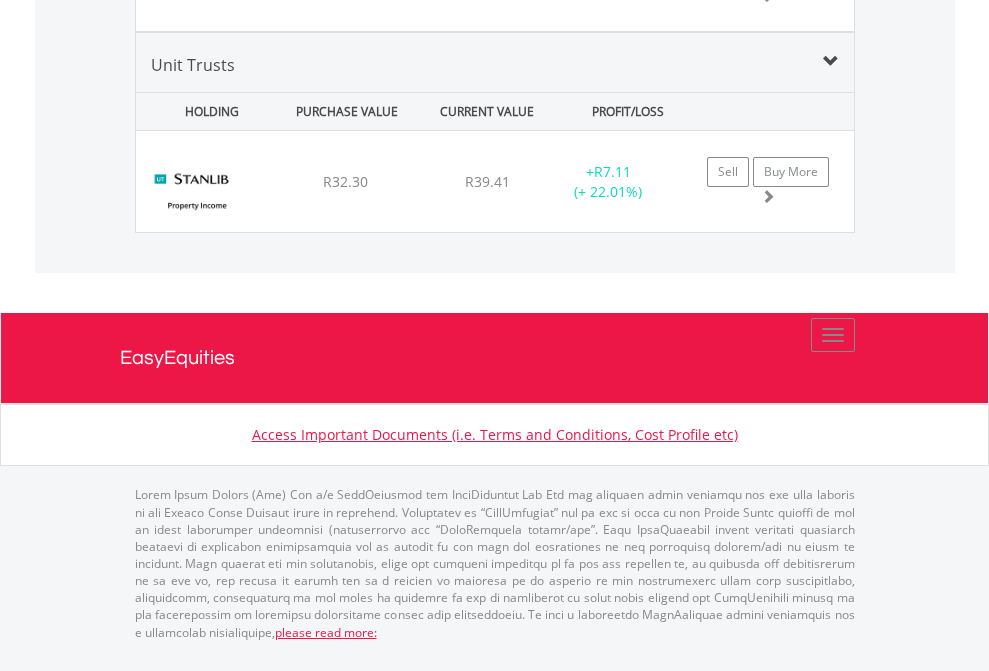 click on "TFSA" at bounding box center (818, -1619) 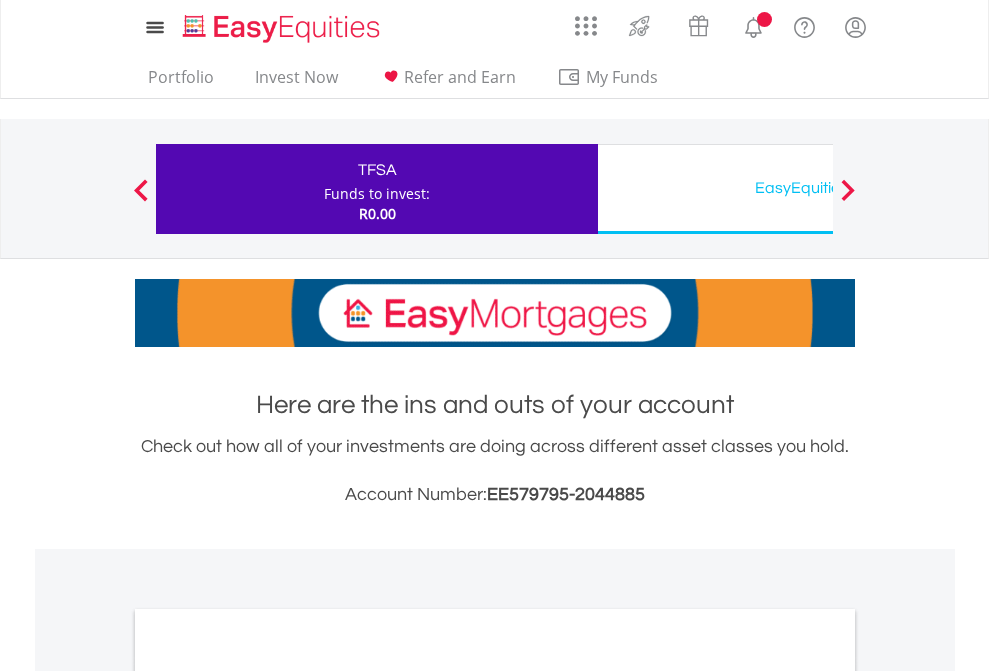 scroll, scrollTop: 0, scrollLeft: 0, axis: both 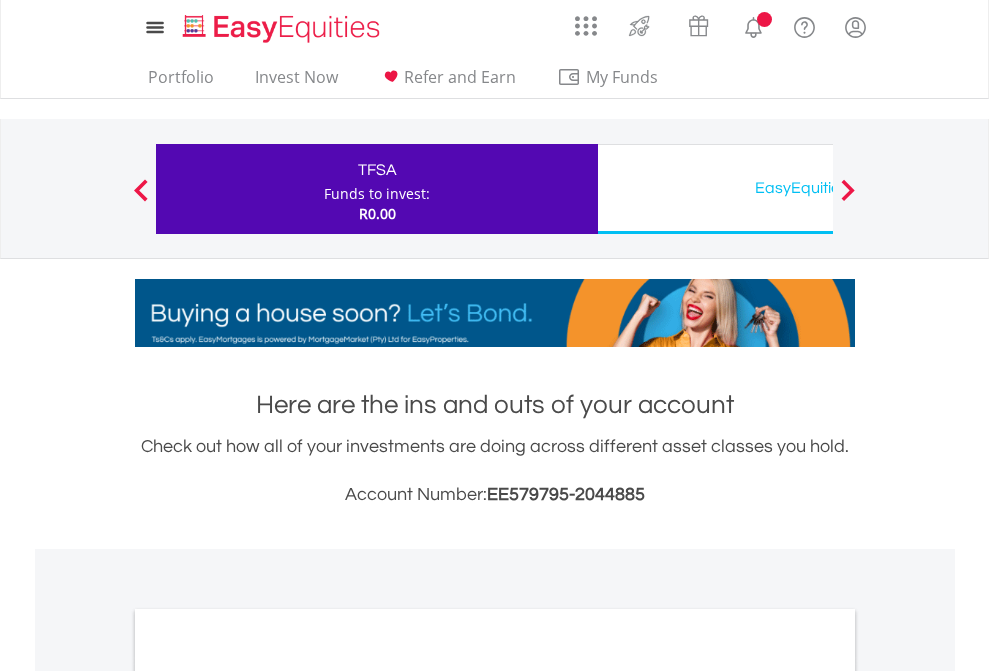 click on "All Holdings" at bounding box center [268, 1096] 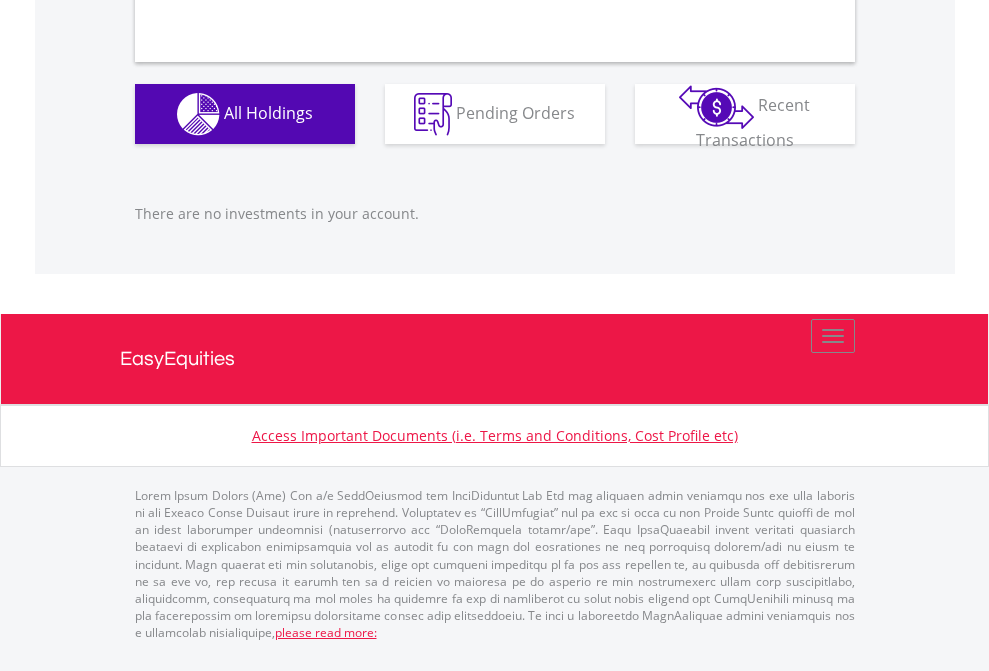 scroll, scrollTop: 1980, scrollLeft: 0, axis: vertical 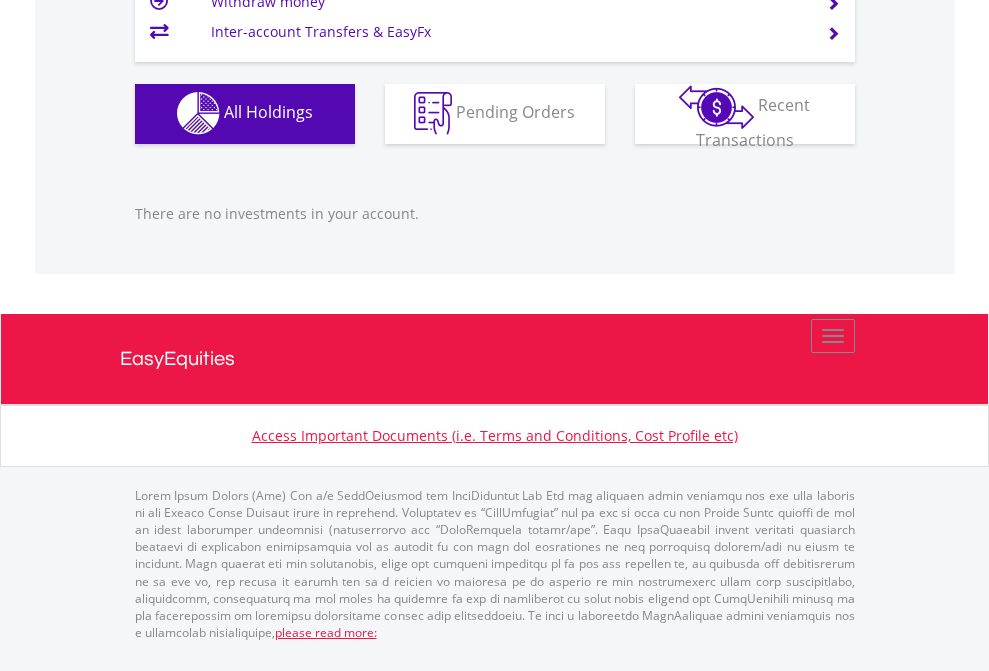 click on "EasyEquities USD" at bounding box center (818, -1142) 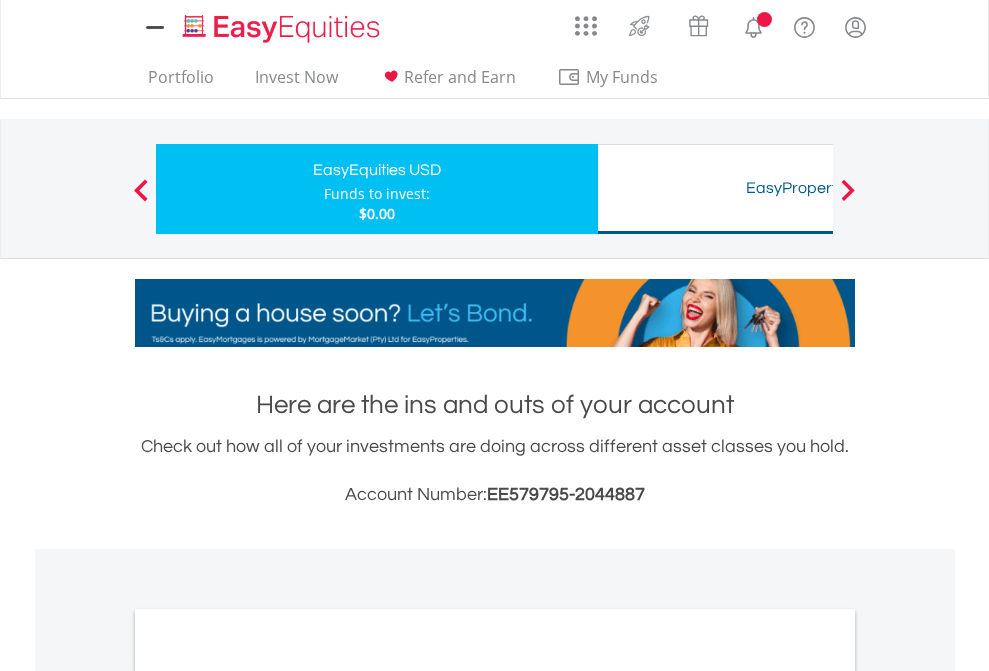 scroll, scrollTop: 0, scrollLeft: 0, axis: both 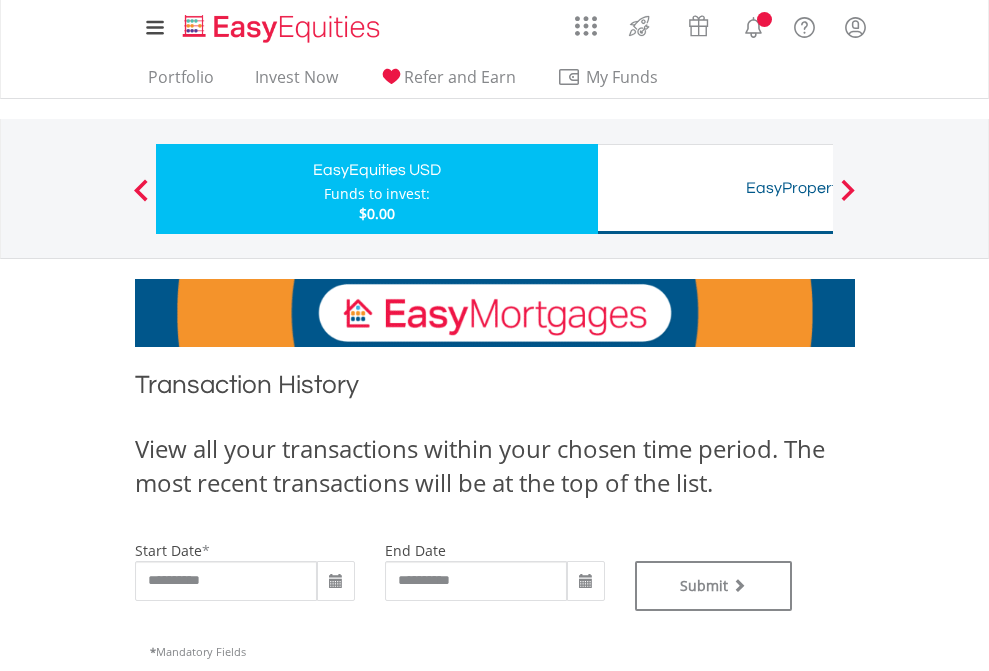type on "**********" 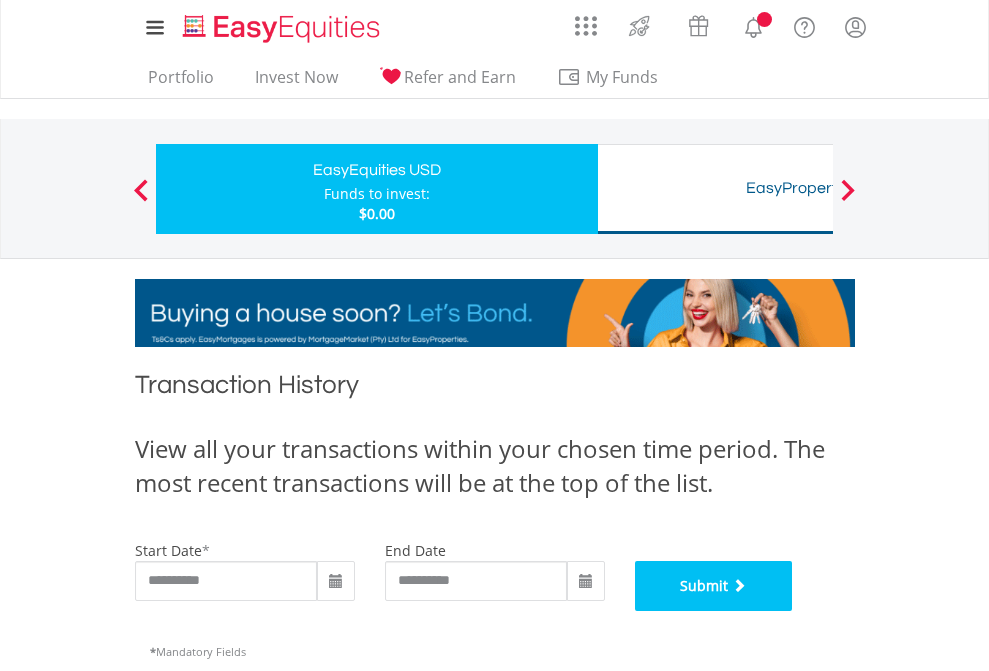 click on "Submit" at bounding box center [714, 586] 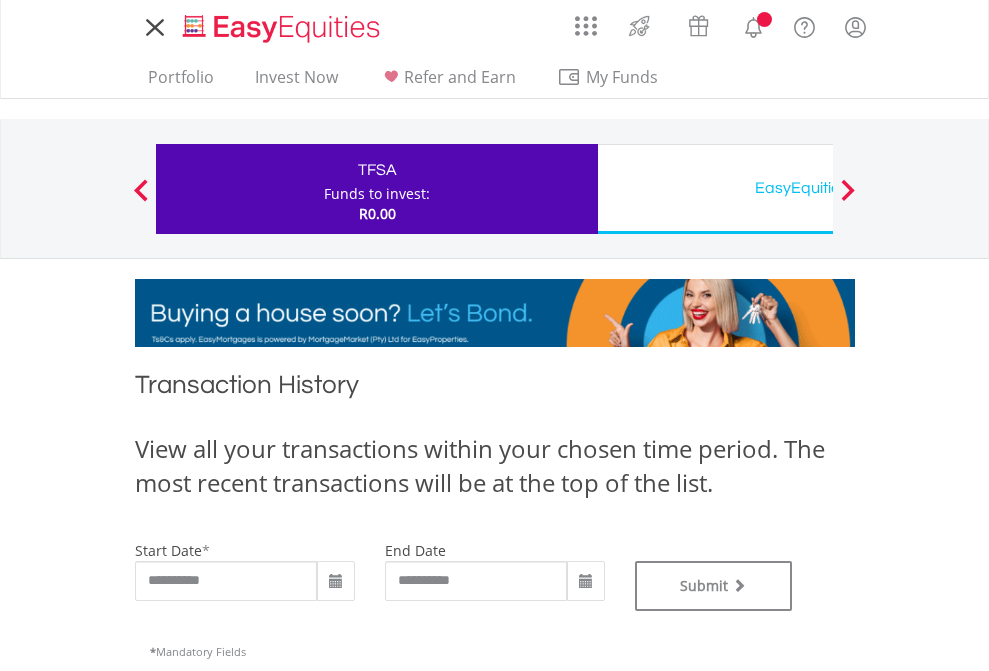 scroll, scrollTop: 0, scrollLeft: 0, axis: both 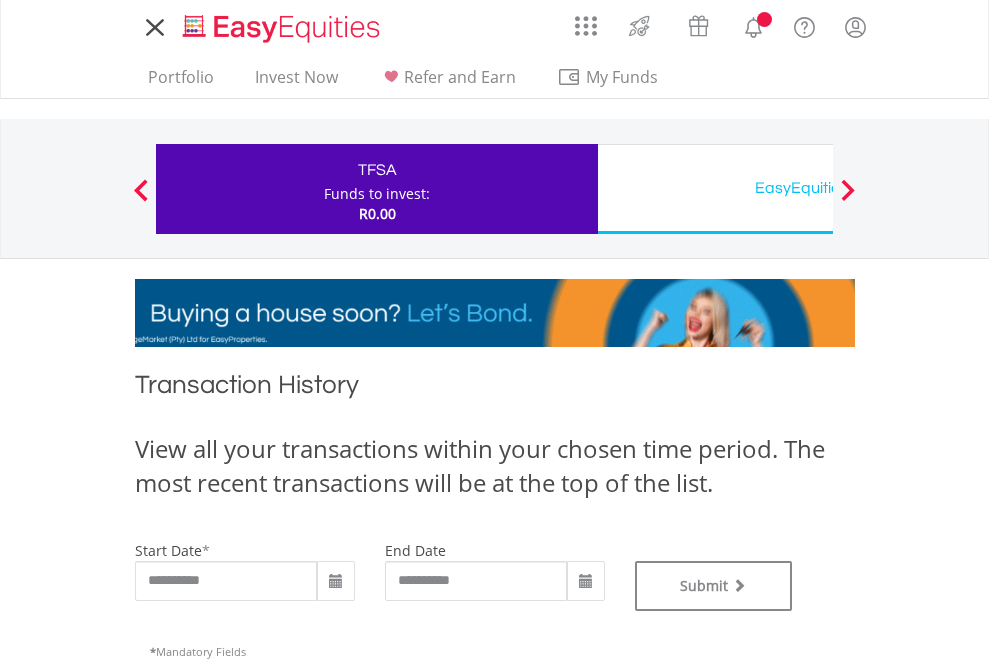 type on "**********" 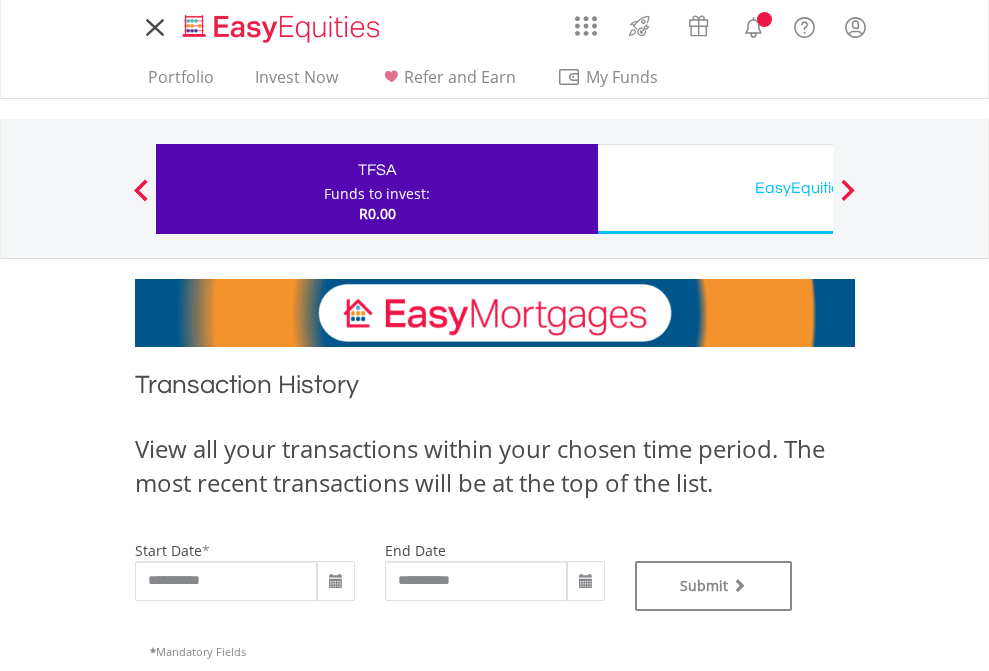 type on "**********" 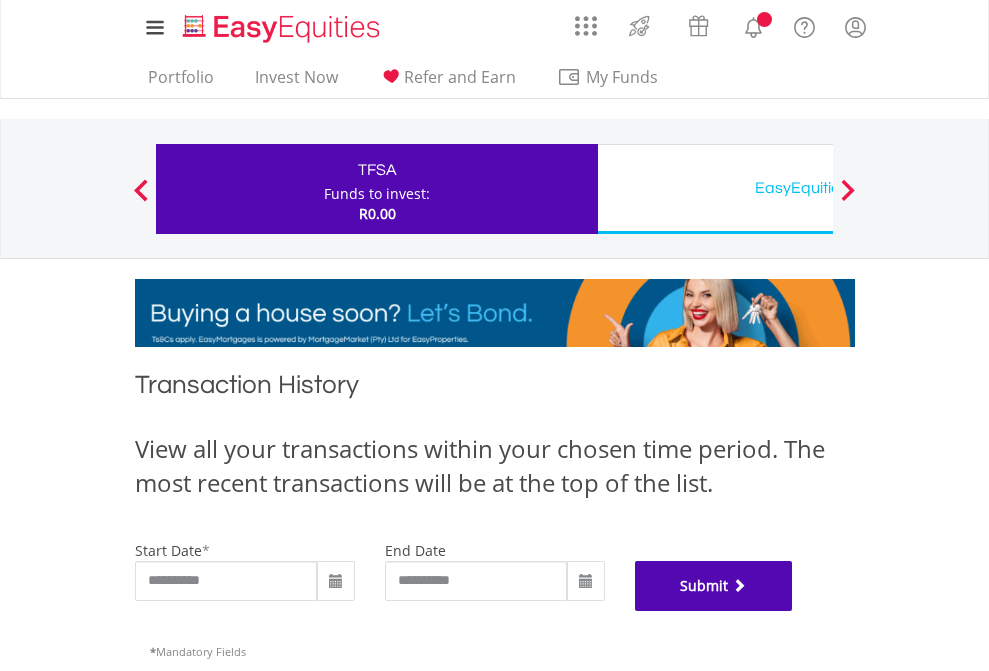click on "Submit" at bounding box center (714, 586) 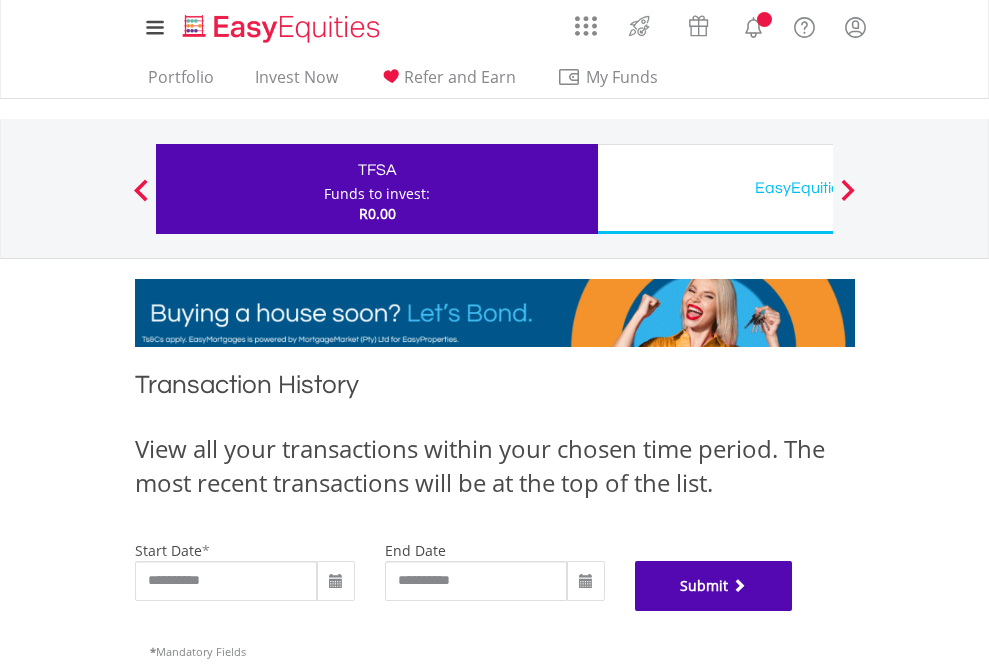 scroll, scrollTop: 811, scrollLeft: 0, axis: vertical 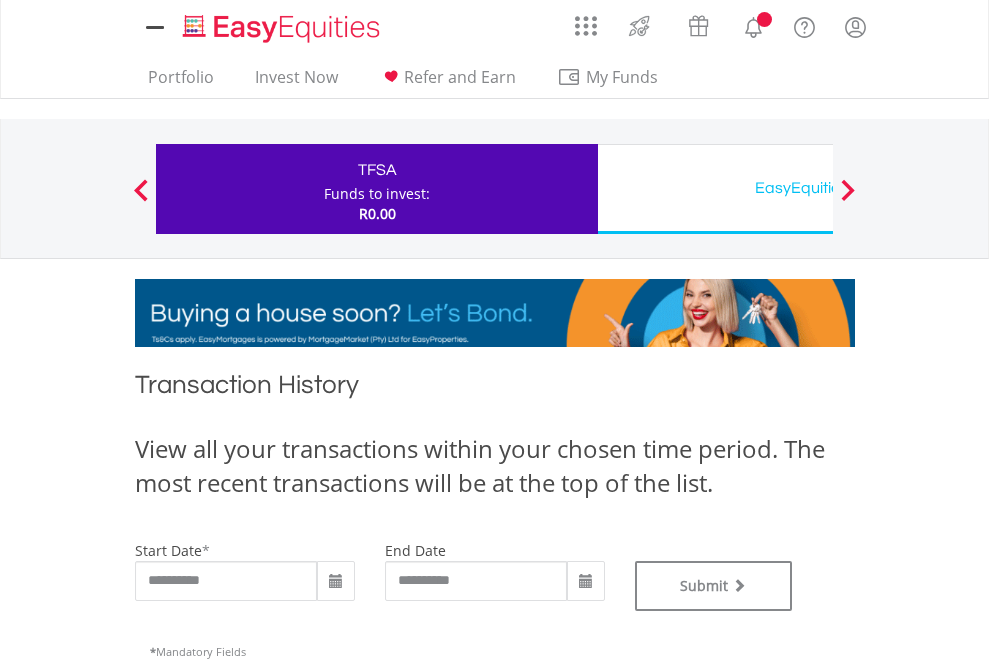 click on "EasyEquities USD" at bounding box center (818, 188) 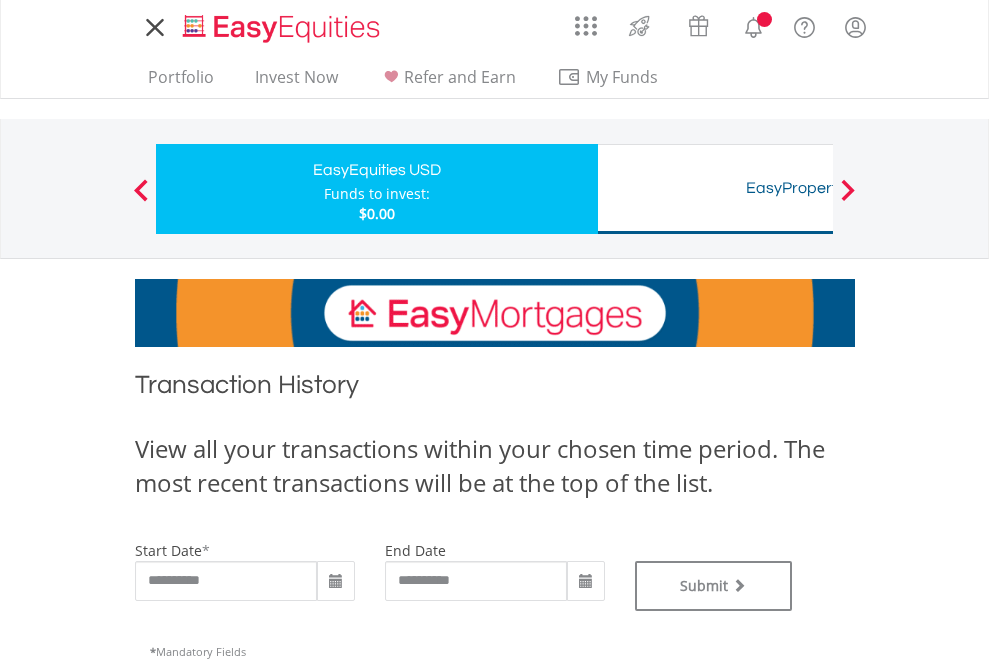 scroll, scrollTop: 0, scrollLeft: 0, axis: both 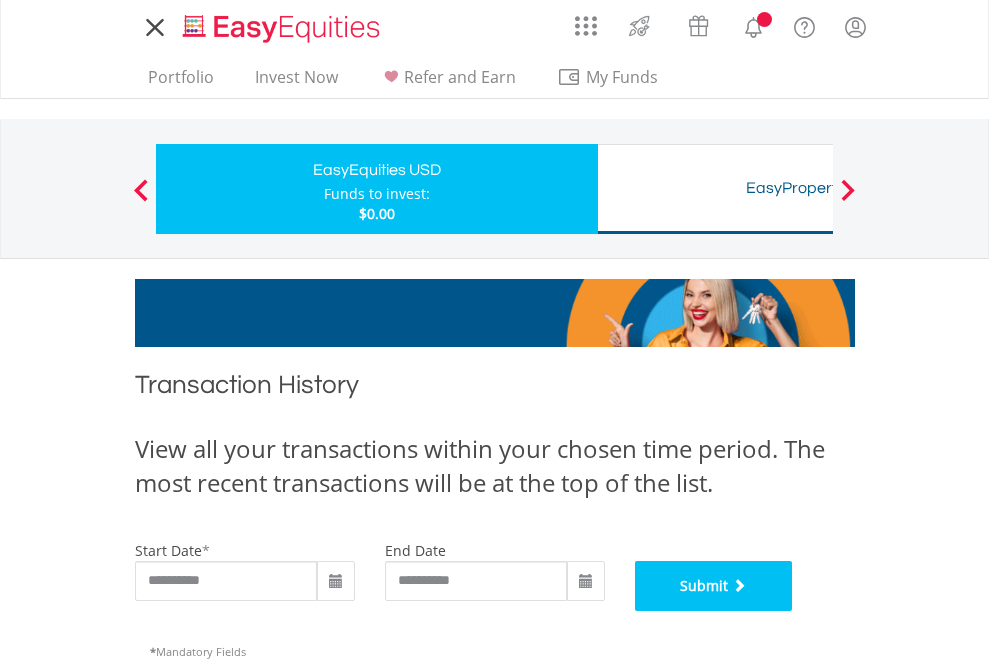 click on "Submit" at bounding box center [714, 586] 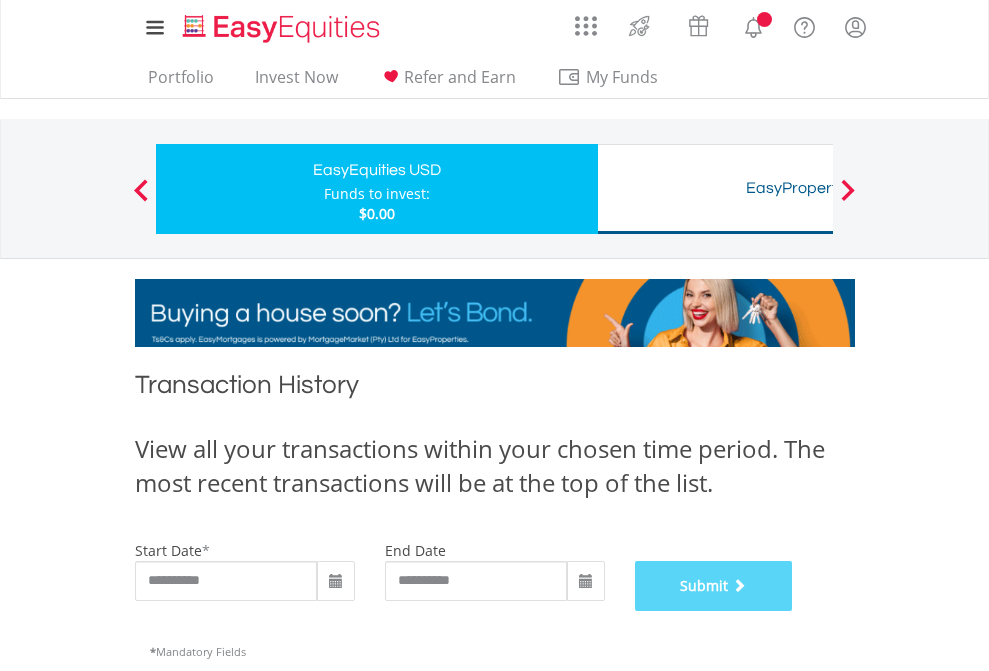 scroll, scrollTop: 811, scrollLeft: 0, axis: vertical 